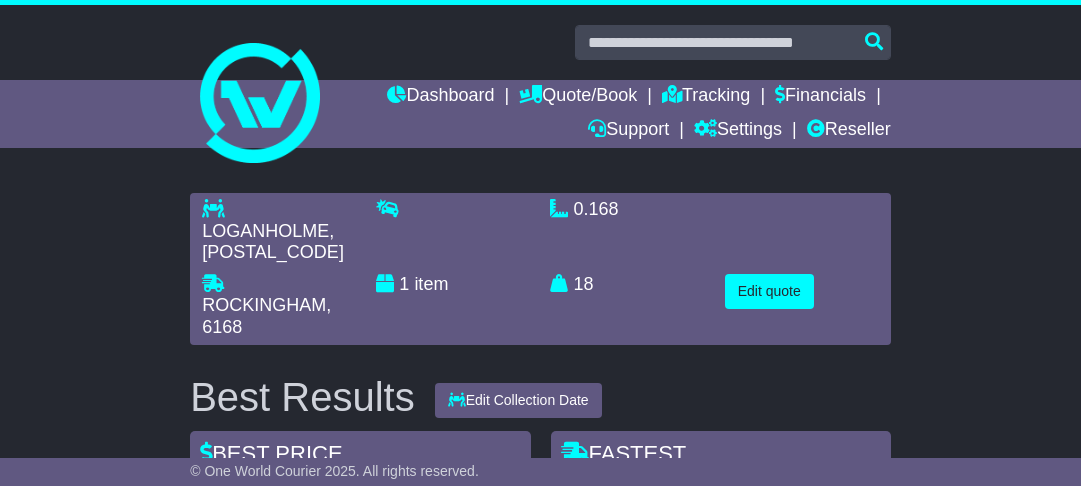 scroll, scrollTop: 403, scrollLeft: 0, axis: vertical 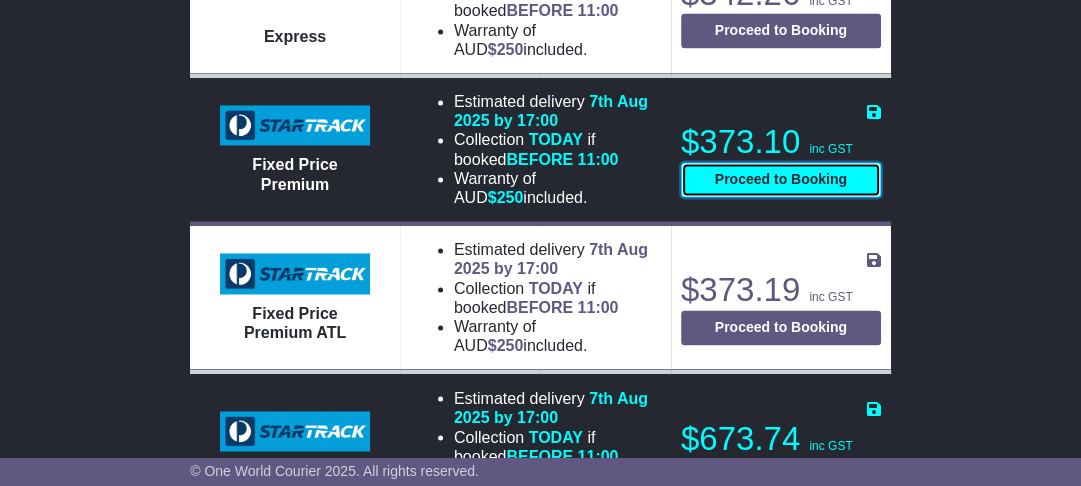 click on "Proceed to Booking" at bounding box center (781, 179) 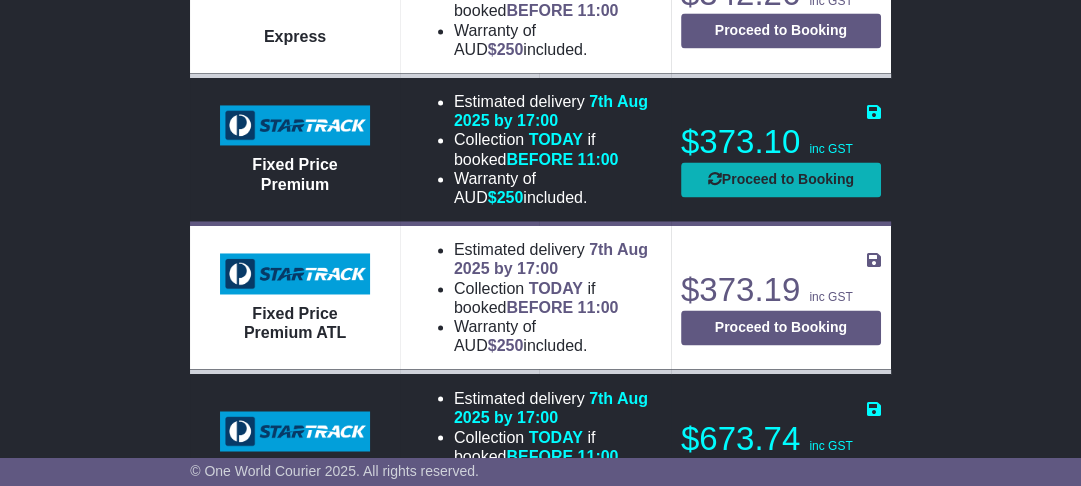 select on "****" 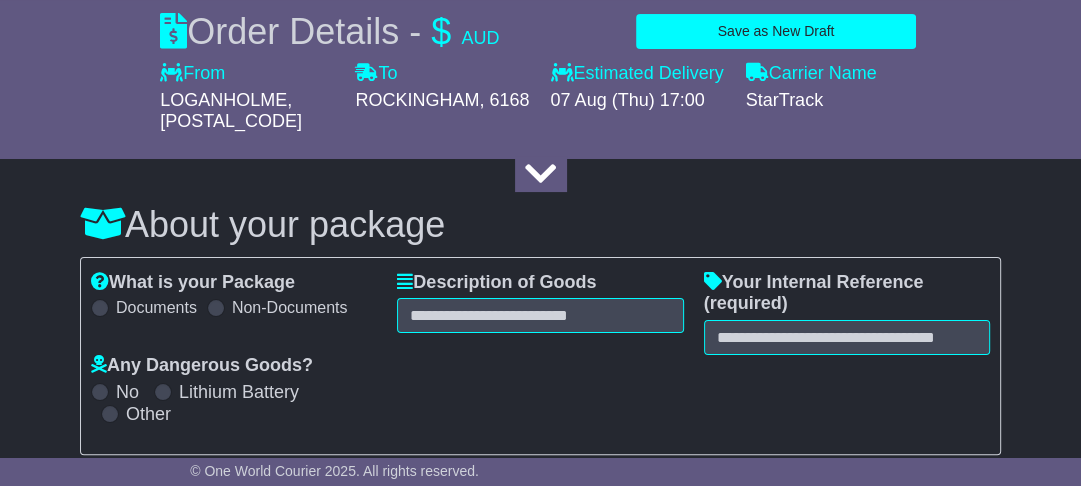 scroll, scrollTop: 243, scrollLeft: 0, axis: vertical 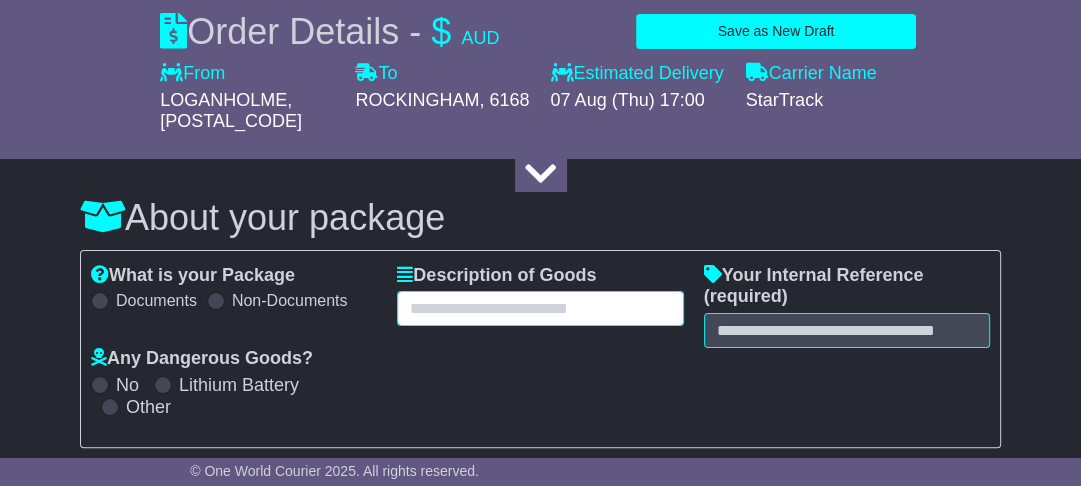 click at bounding box center [540, 308] 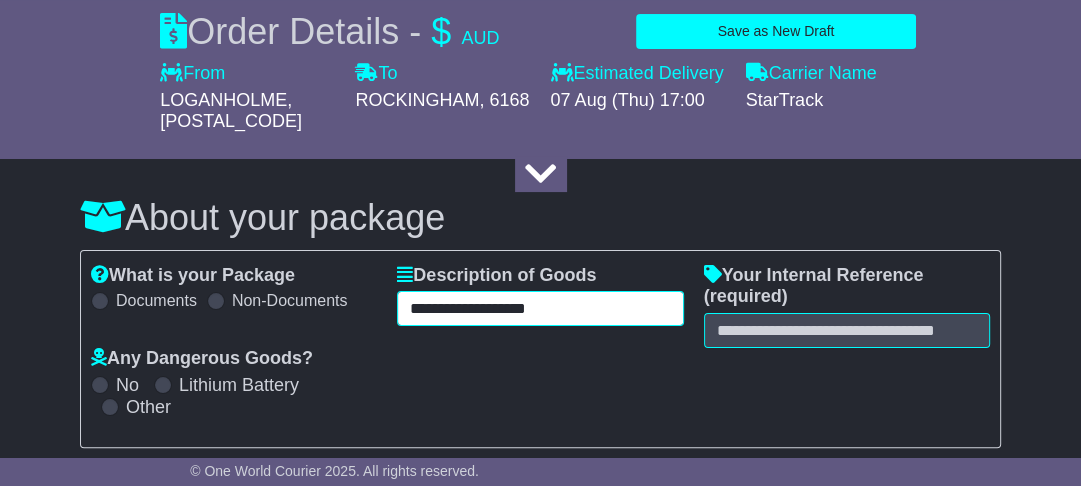 type on "**********" 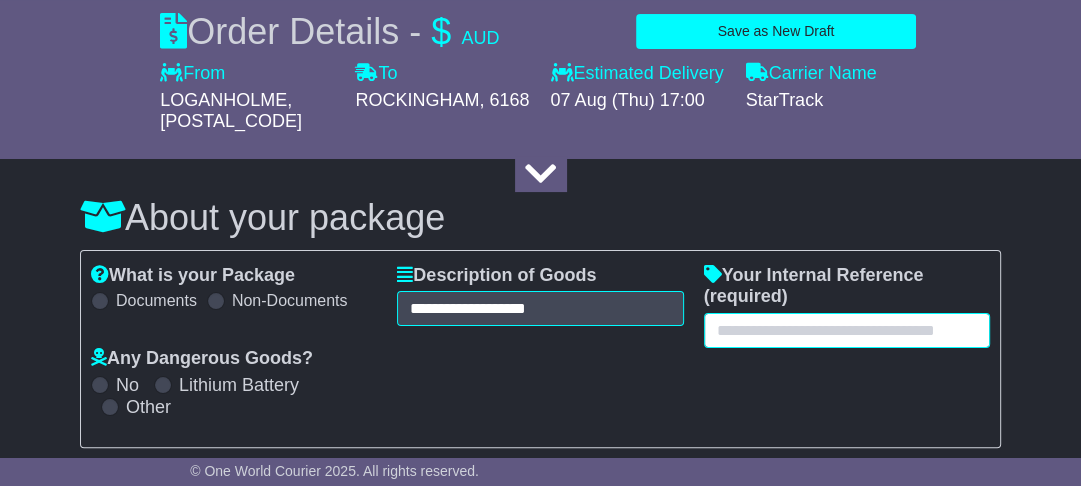 click on "Your Internal Reference (required)" at bounding box center (847, 306) 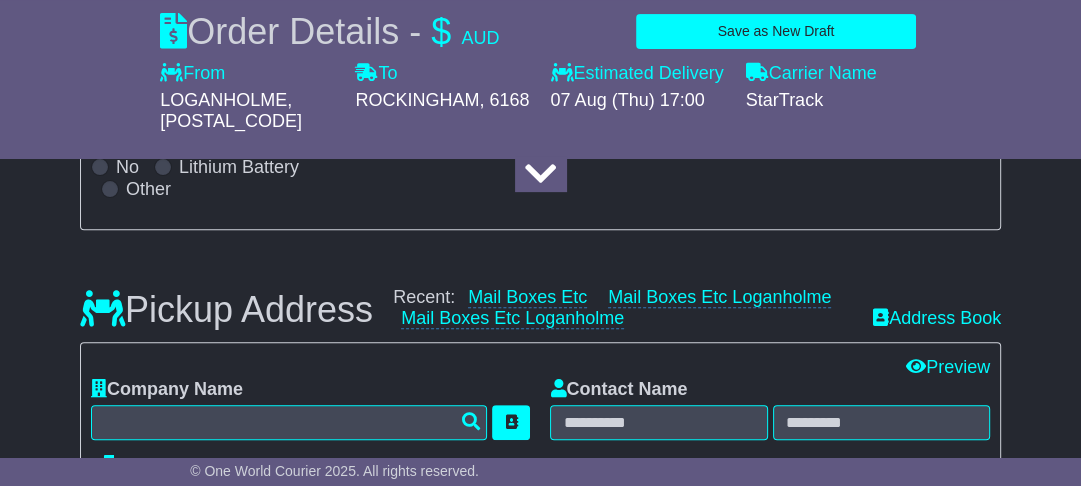 scroll, scrollTop: 563, scrollLeft: 0, axis: vertical 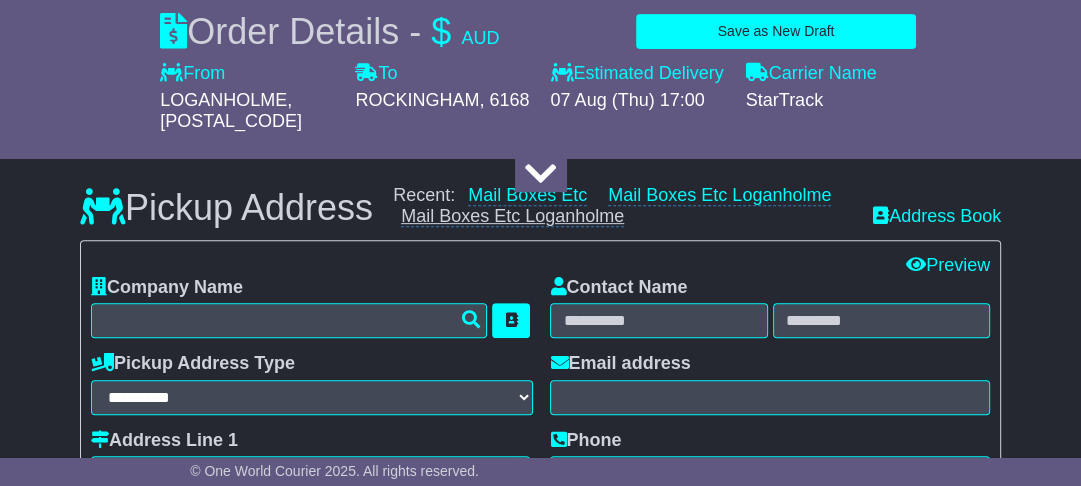 type on "*********" 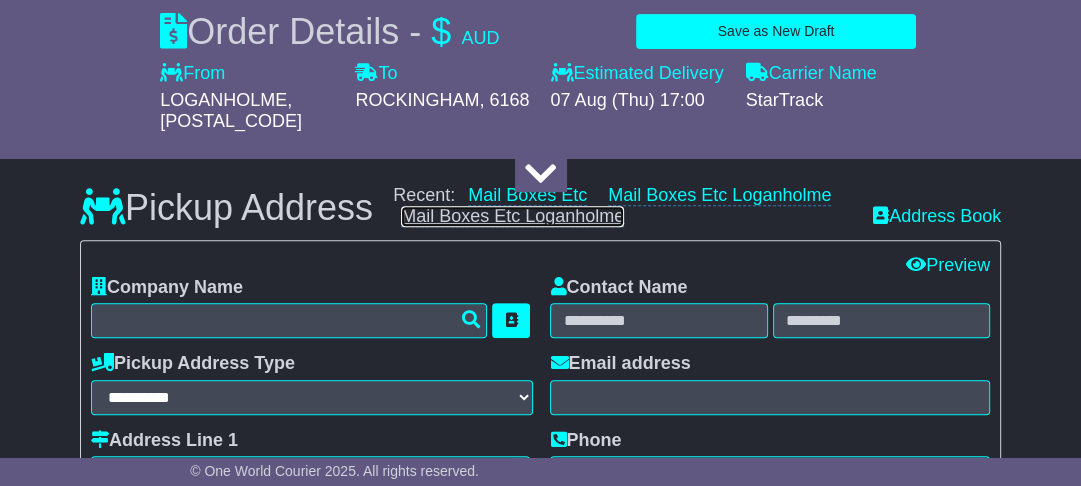 click on "Mail Boxes Etc Loganholme" at bounding box center (512, 216) 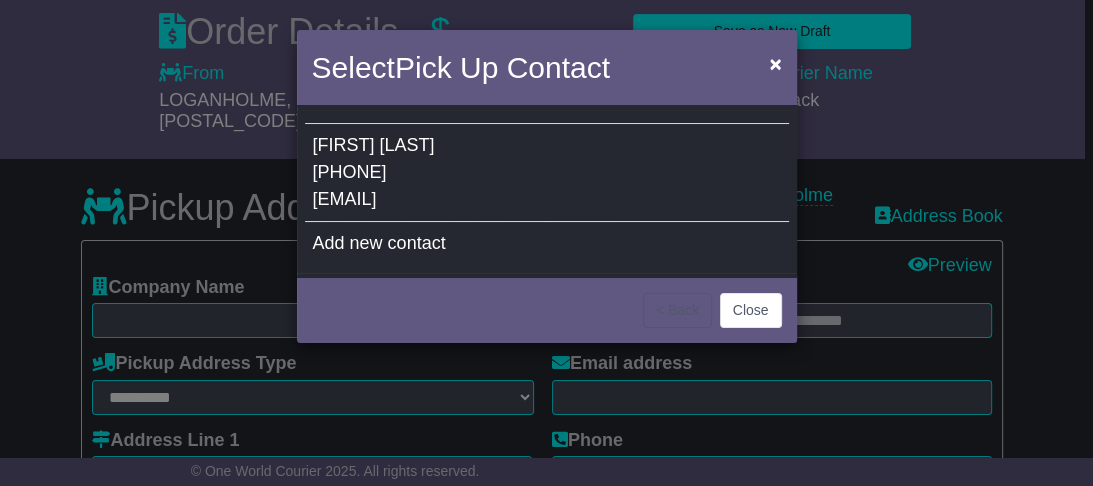 click on "[EMAIL]" at bounding box center [345, 199] 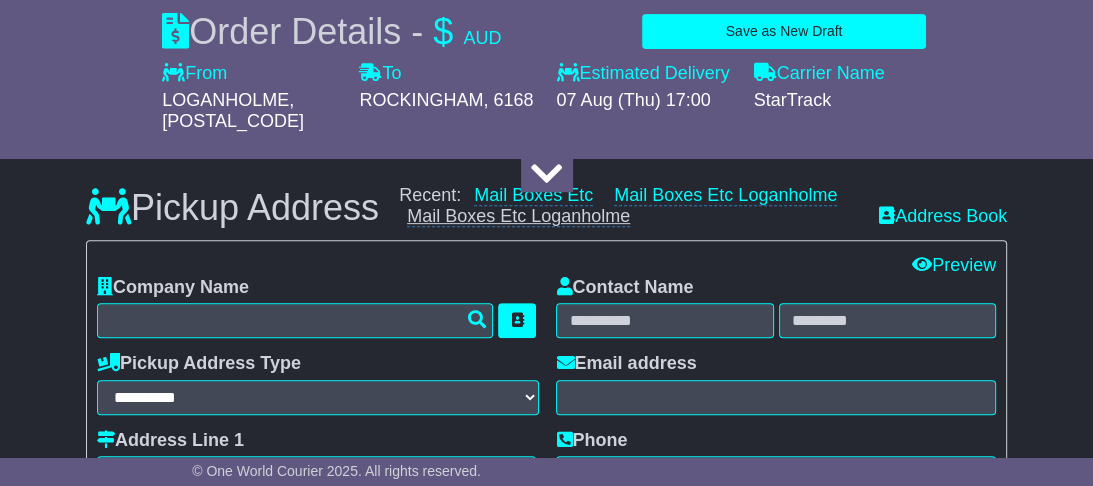 type on "**********" 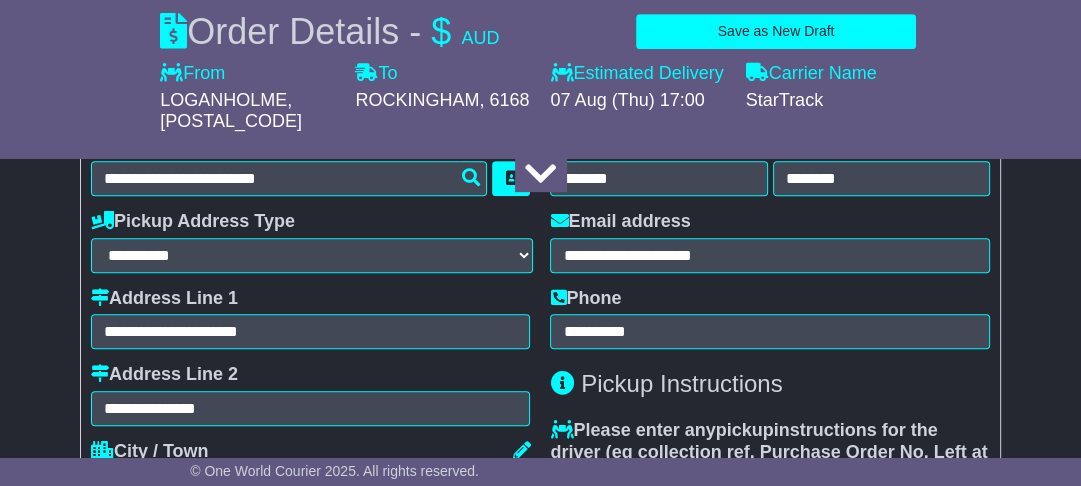 scroll, scrollTop: 723, scrollLeft: 0, axis: vertical 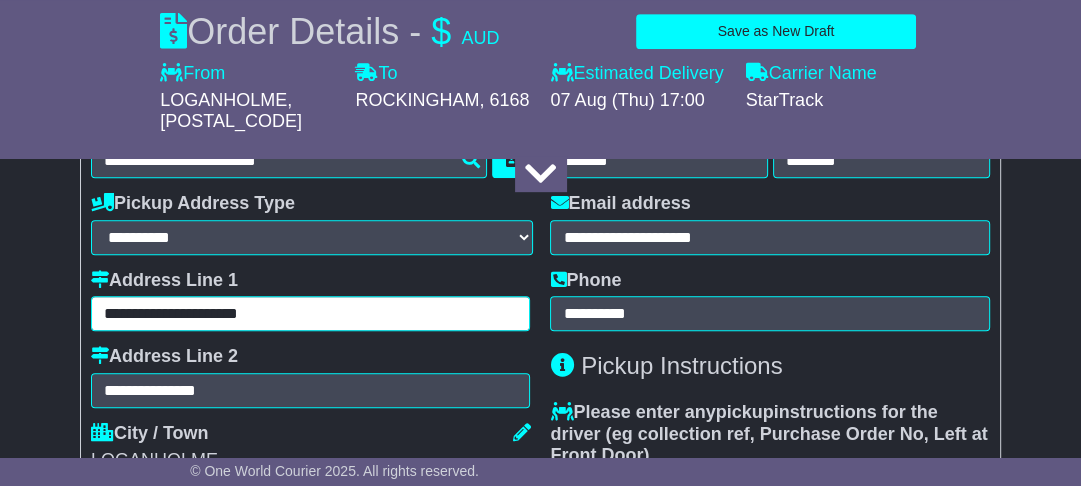 click on "**********" at bounding box center (311, 313) 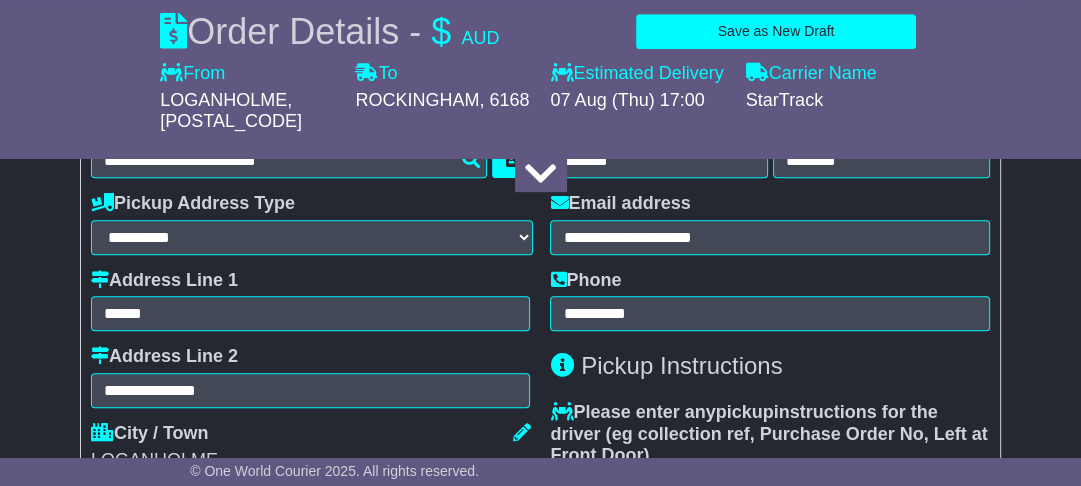 type on "**********" 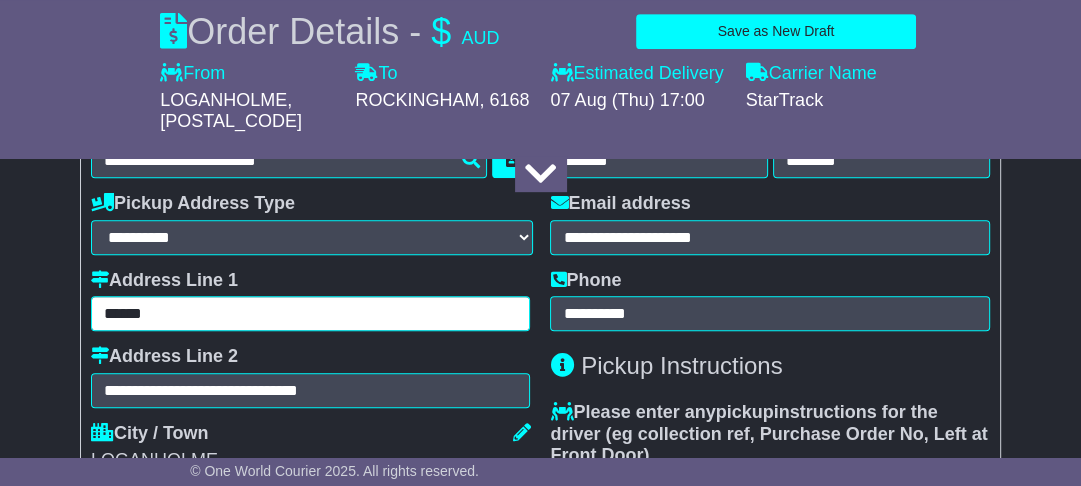 type on "******" 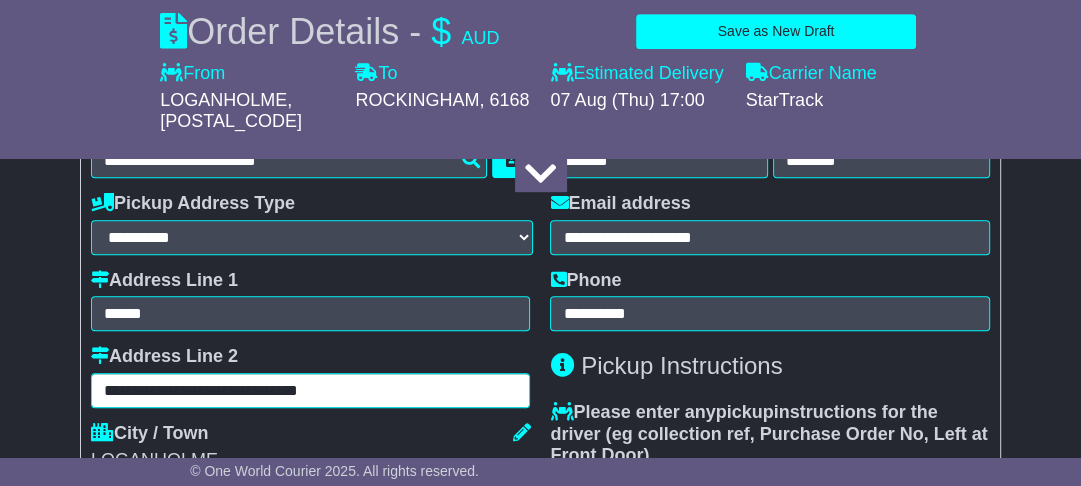 click on "**********" at bounding box center [311, 390] 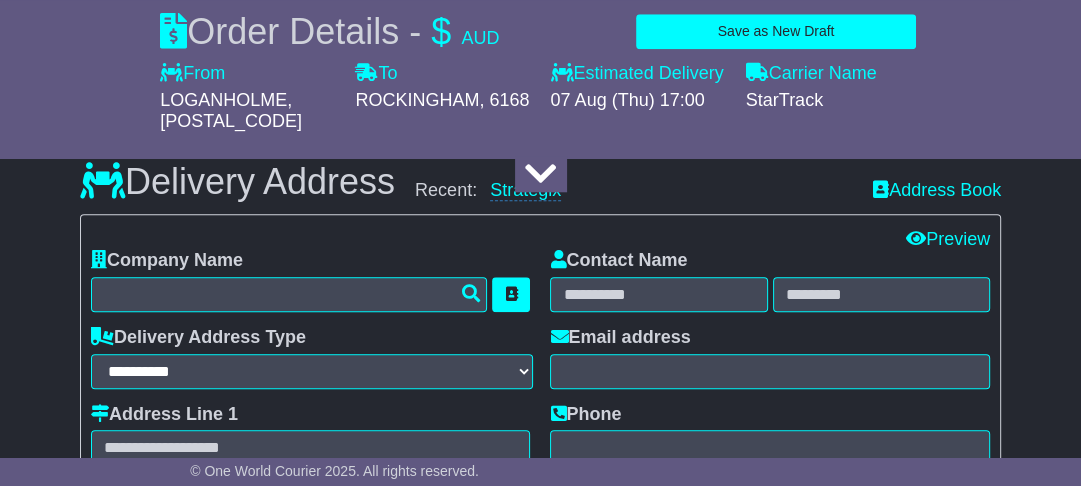 scroll, scrollTop: 1443, scrollLeft: 0, axis: vertical 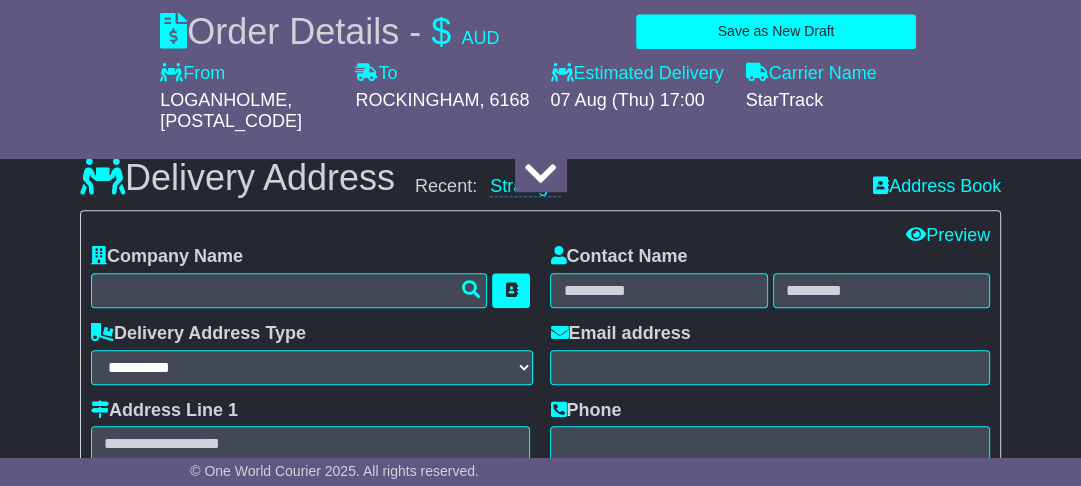 type on "**********" 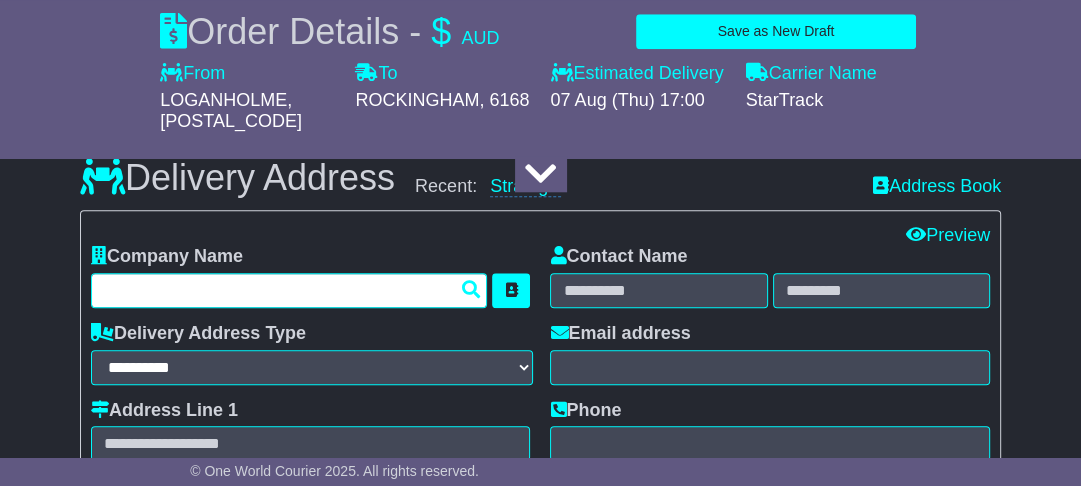 click at bounding box center [289, 290] 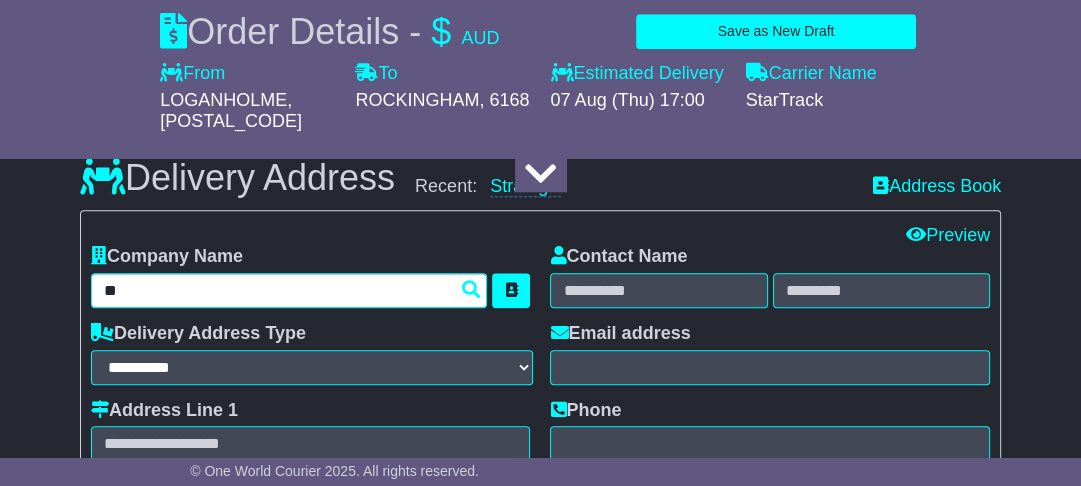 type on "***" 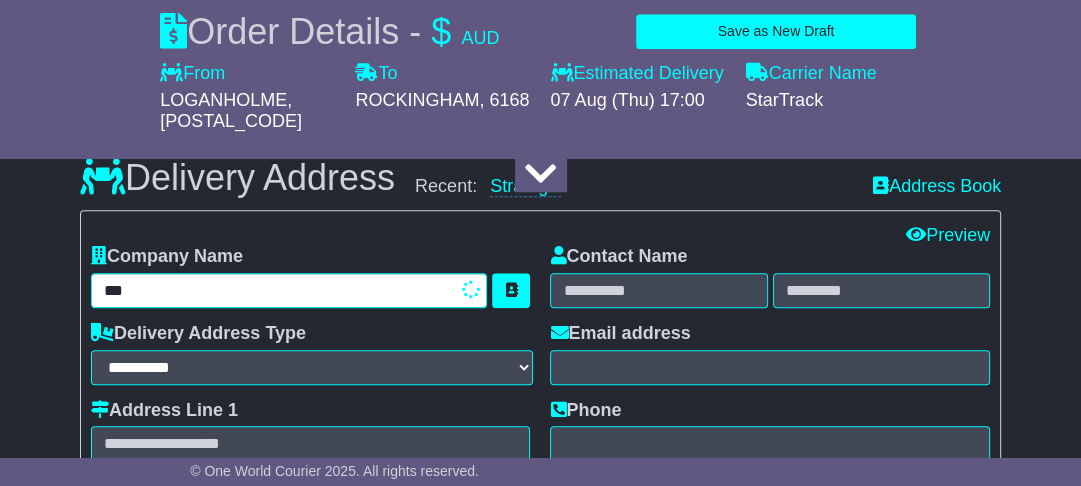 type on "*********" 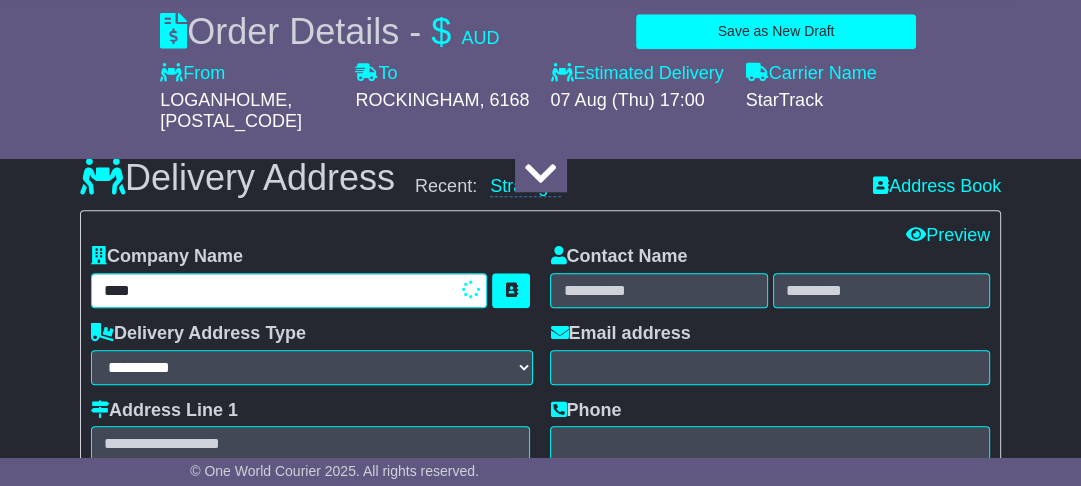 type on "*********" 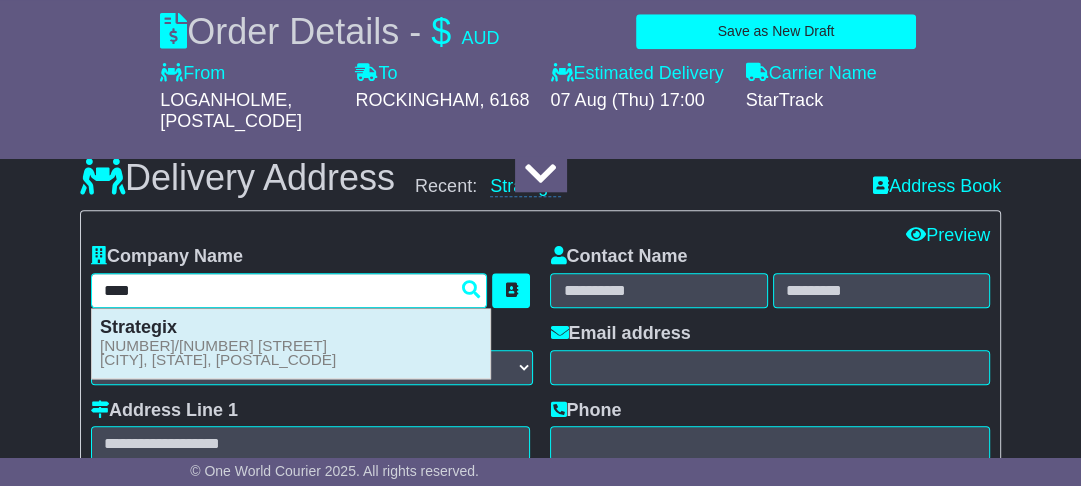 click on "Strategix 14/16 Commodore Drive   ROCKINGHAM, WA, 6168" at bounding box center [291, 343] 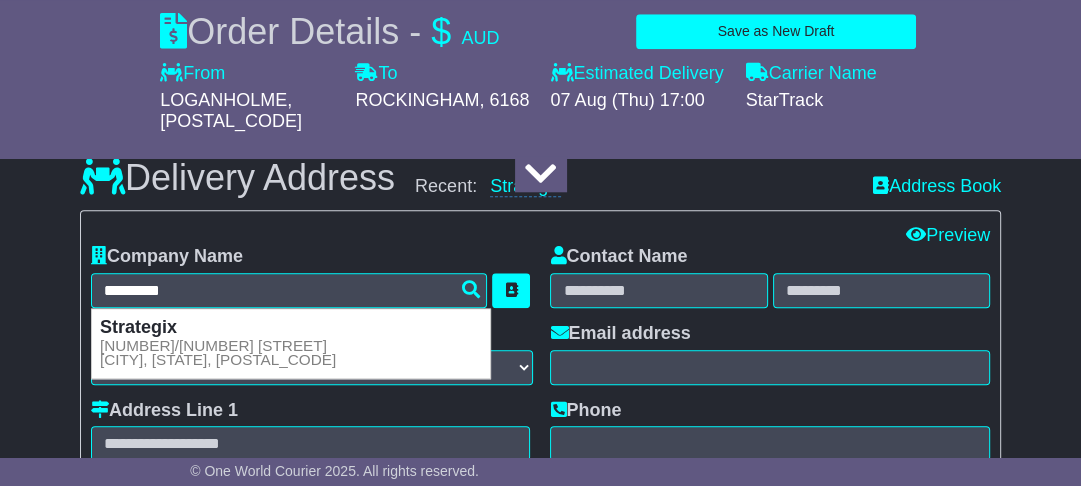 type 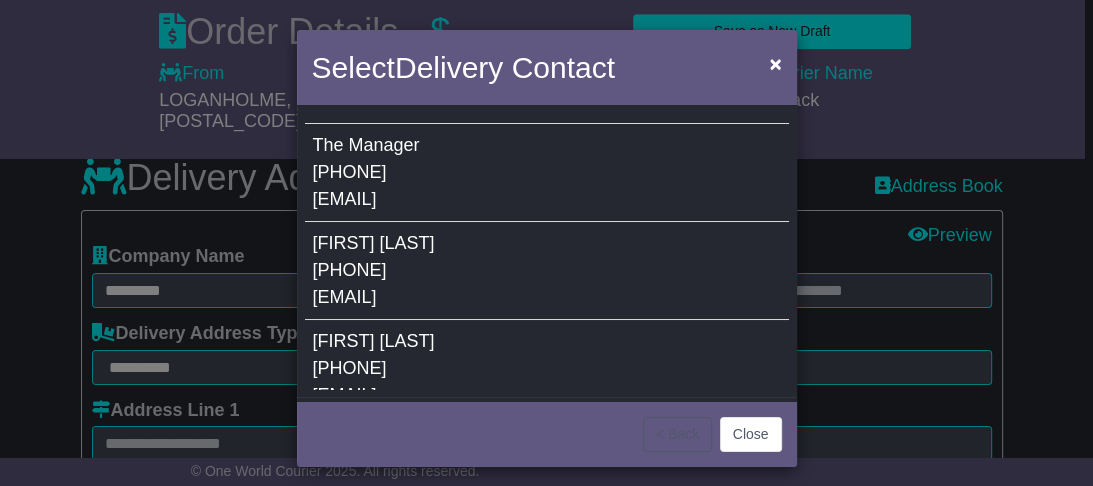 click on "Elam   Semu
0404 159 854
loganholme@mbe.com.au" at bounding box center (547, 271) 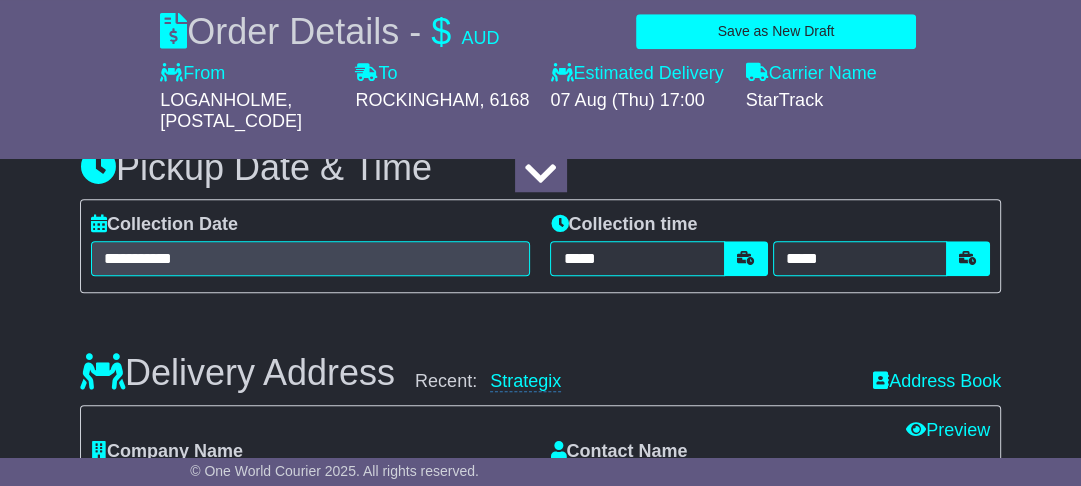 scroll, scrollTop: 1106, scrollLeft: 0, axis: vertical 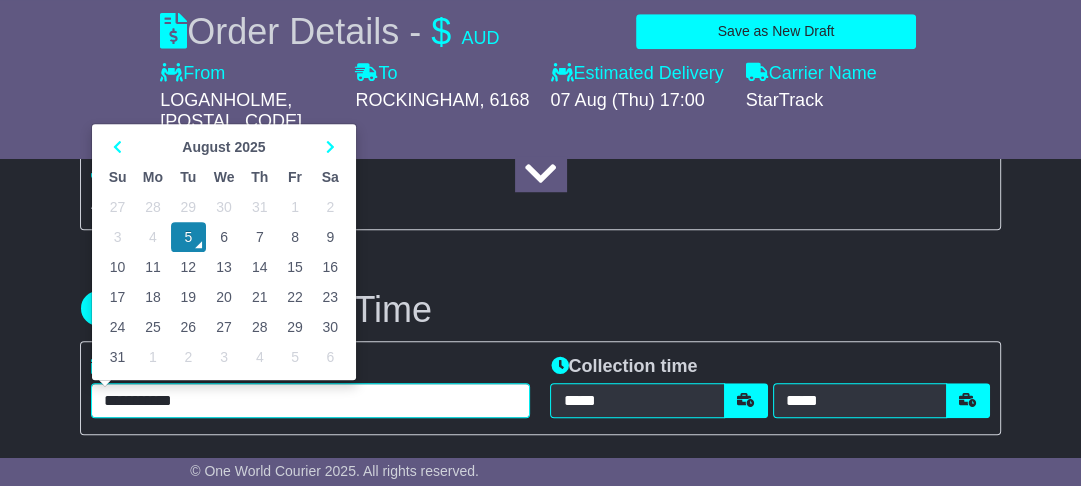 click on "**********" at bounding box center [311, 400] 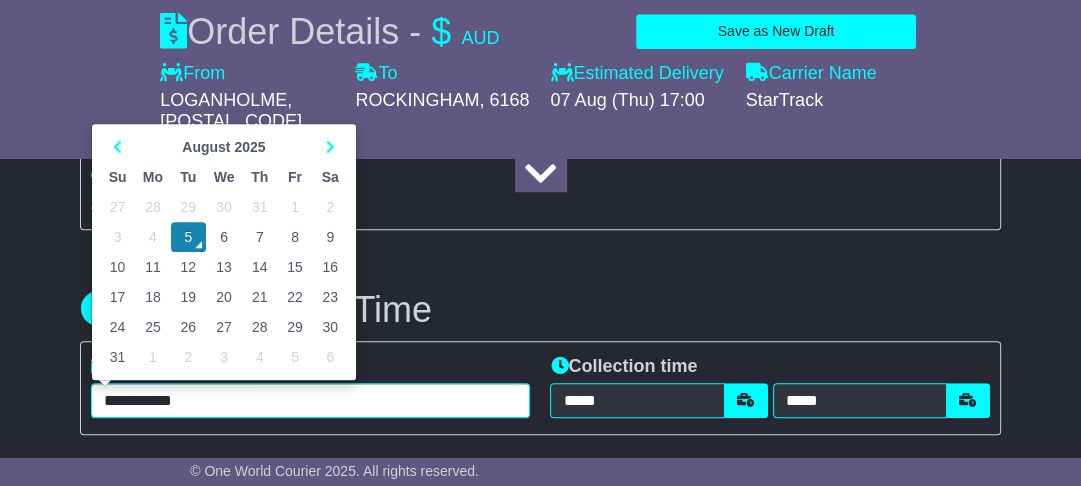 click on "6" at bounding box center (224, 237) 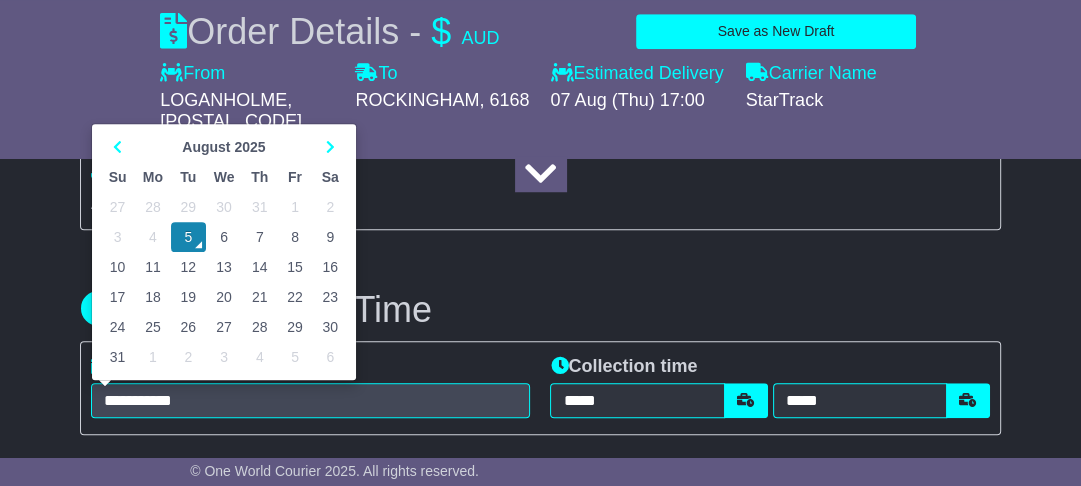 type on "**********" 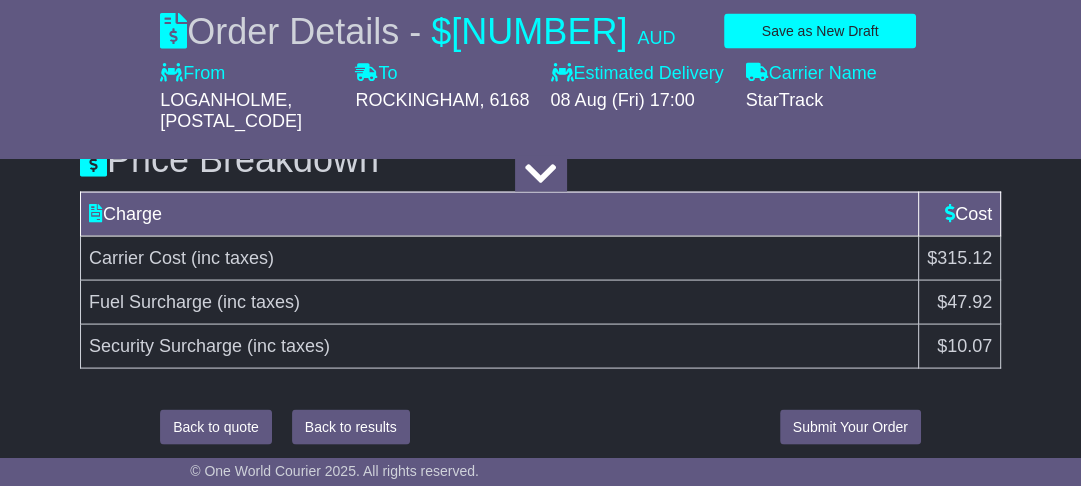 scroll, scrollTop: 2812, scrollLeft: 0, axis: vertical 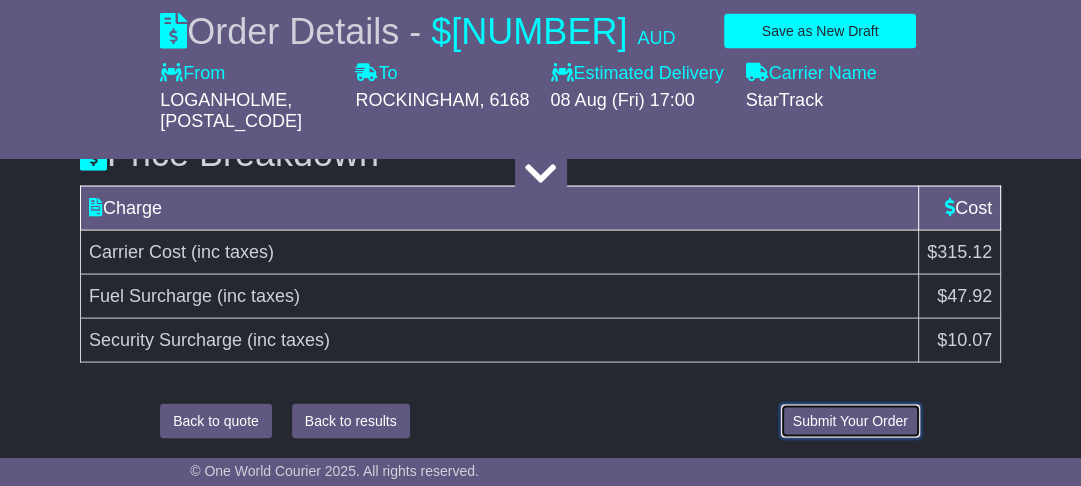 click on "Submit Your Order" at bounding box center (850, 421) 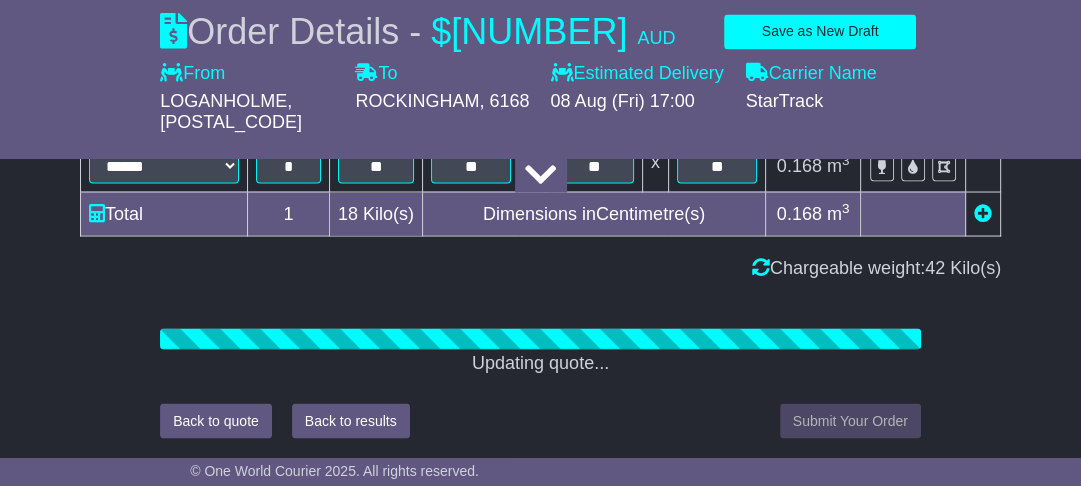 scroll, scrollTop: 2812, scrollLeft: 0, axis: vertical 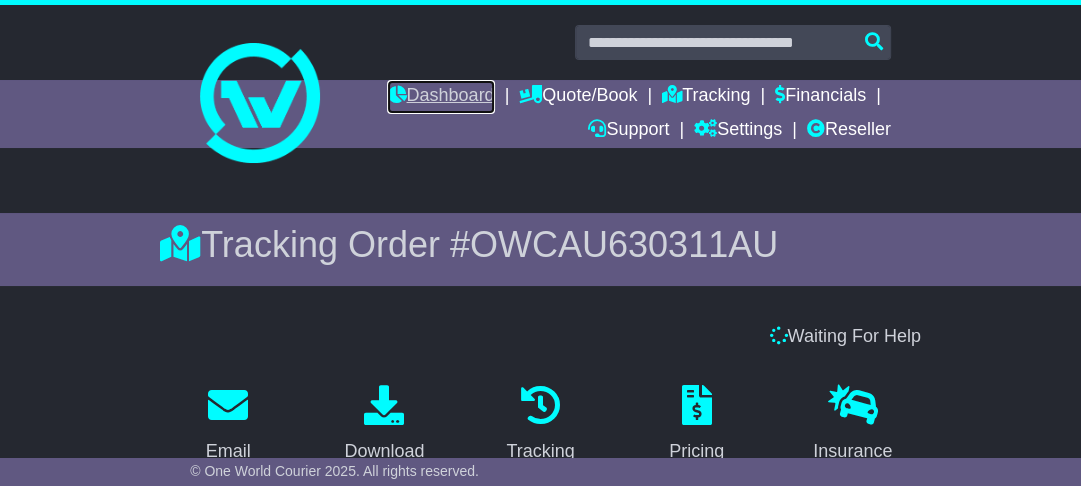 click on "Dashboard" at bounding box center [440, 97] 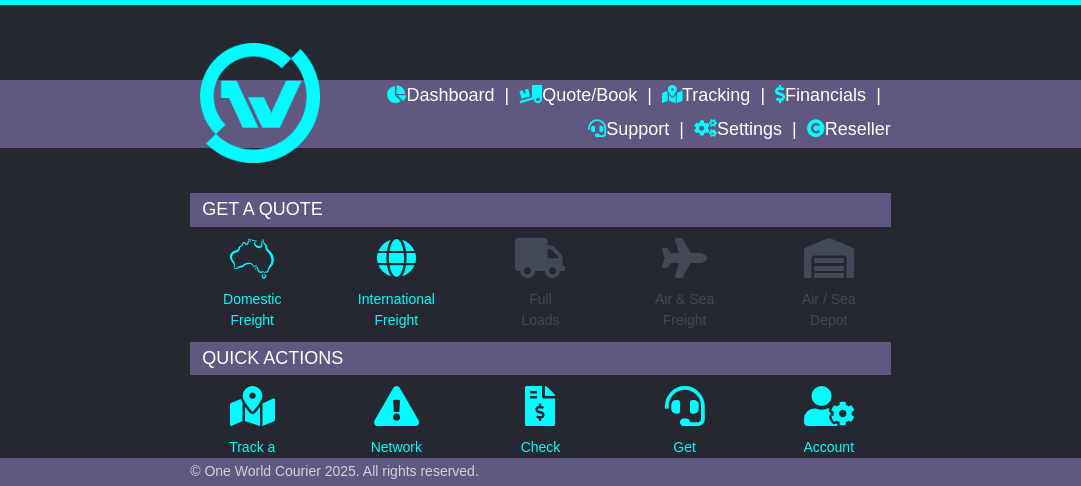 scroll, scrollTop: 0, scrollLeft: 0, axis: both 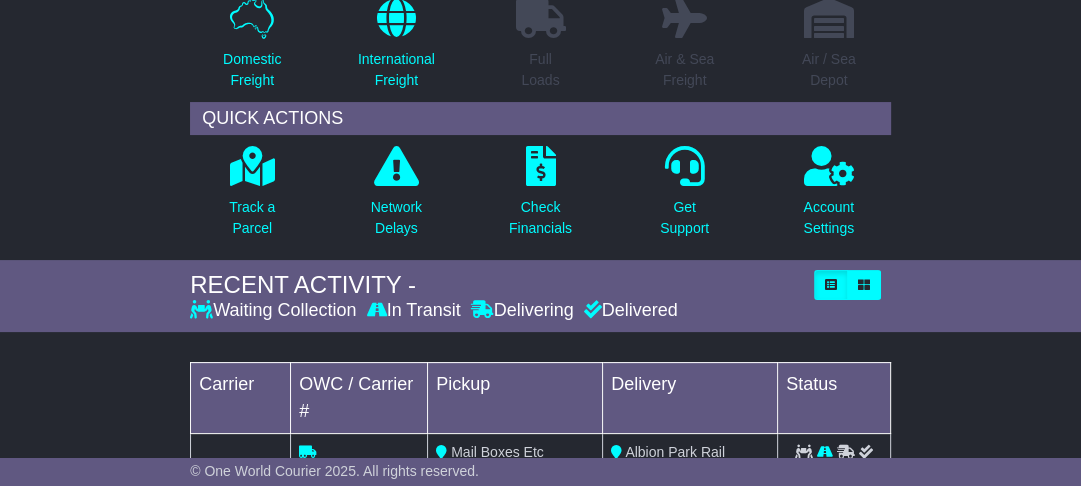 click at bounding box center (201, 309) 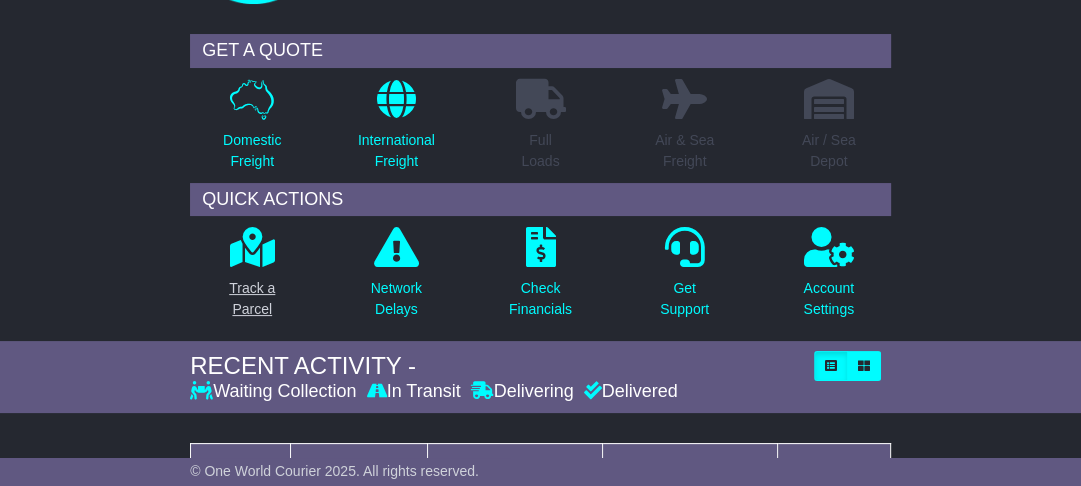 scroll, scrollTop: 0, scrollLeft: 0, axis: both 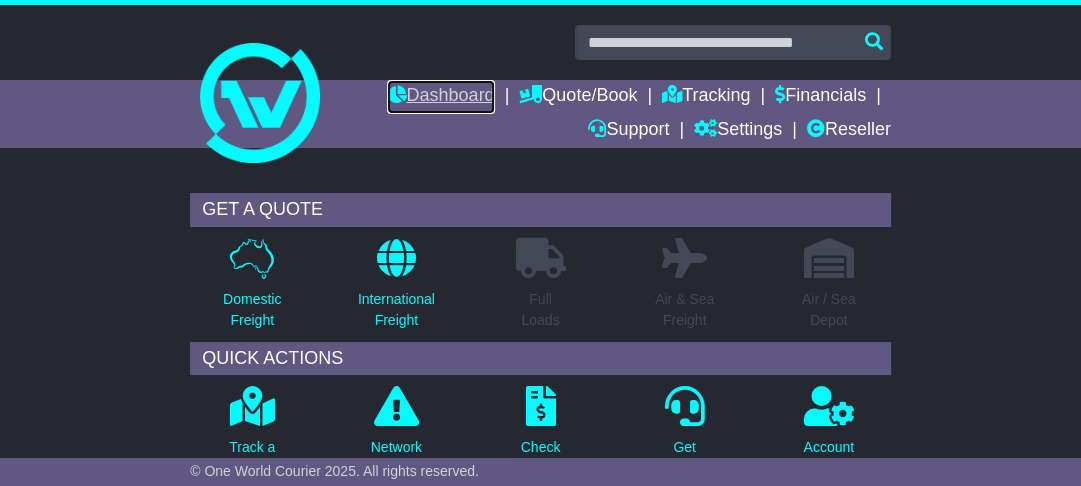 click on "Dashboard" at bounding box center (440, 97) 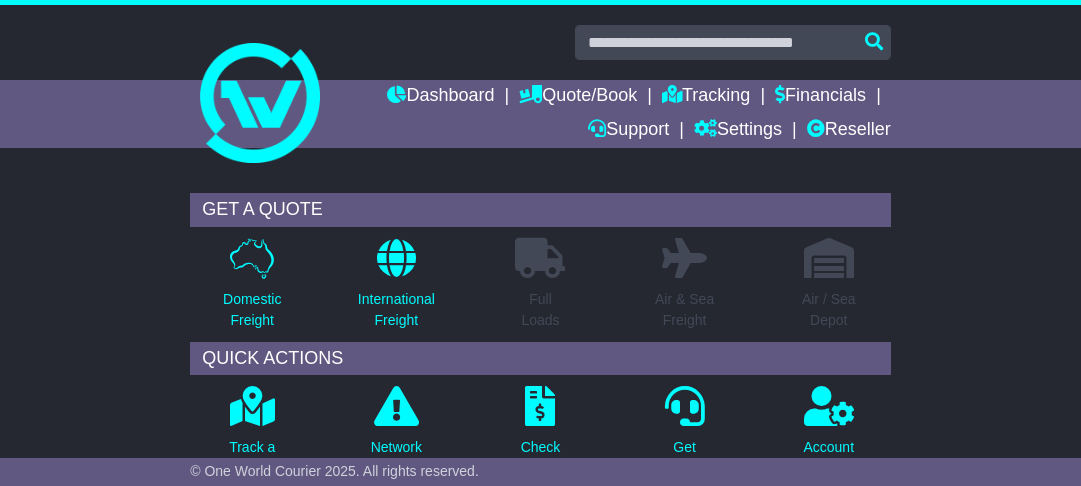 scroll, scrollTop: 0, scrollLeft: 0, axis: both 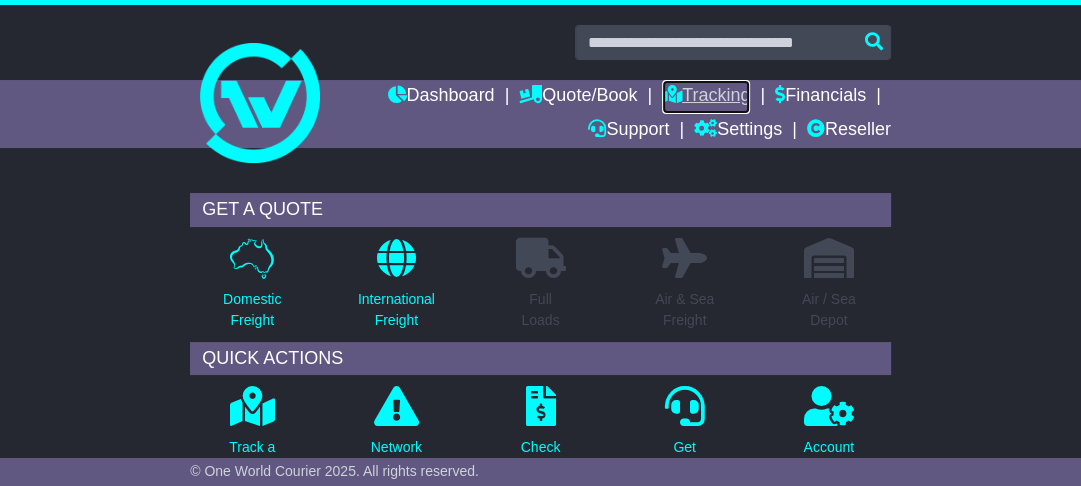 click on "Tracking" at bounding box center [706, 97] 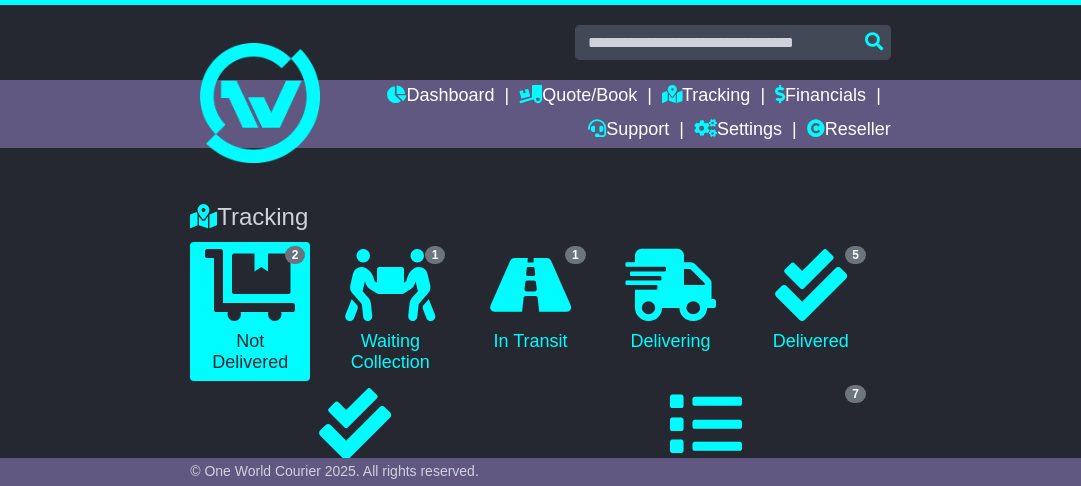 scroll, scrollTop: 0, scrollLeft: 0, axis: both 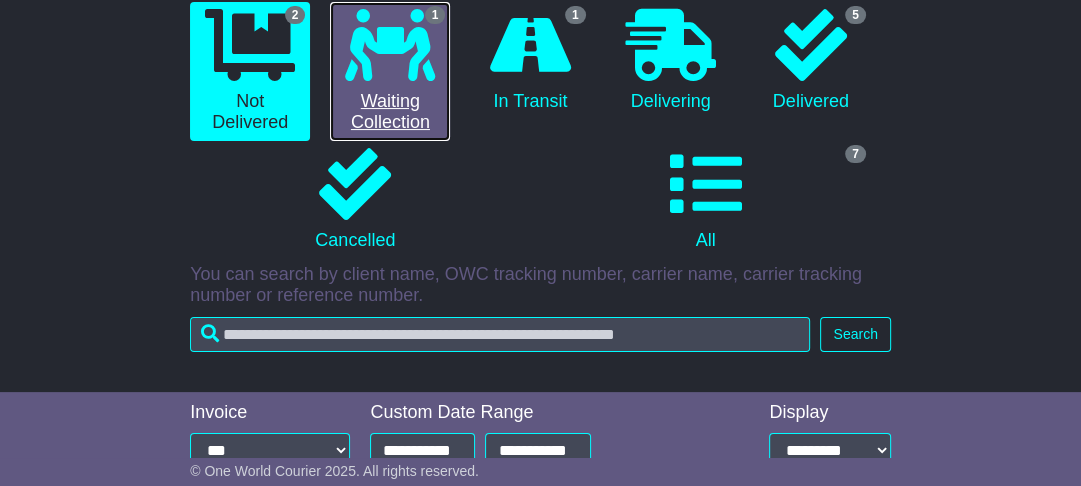 click on "1
Waiting Collection" at bounding box center [390, 71] 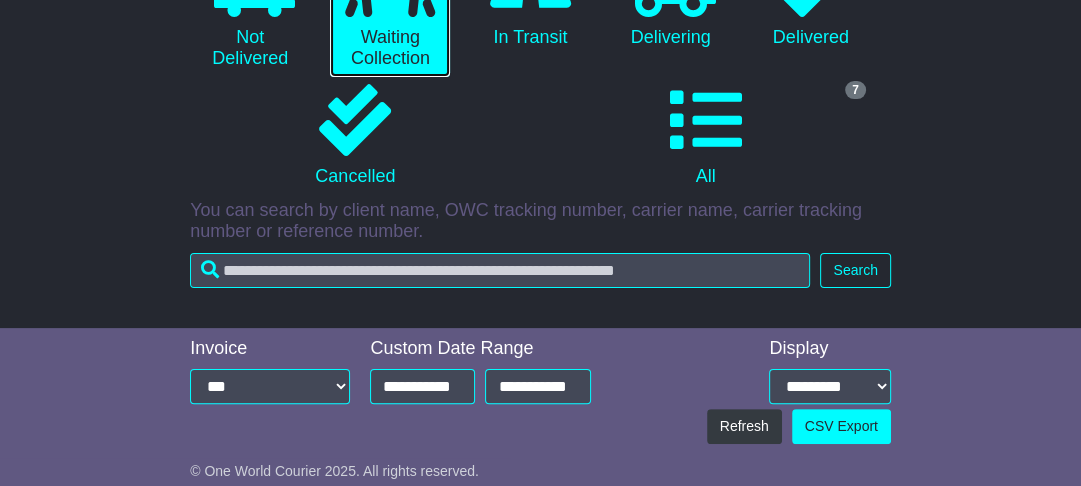 scroll, scrollTop: 220, scrollLeft: 0, axis: vertical 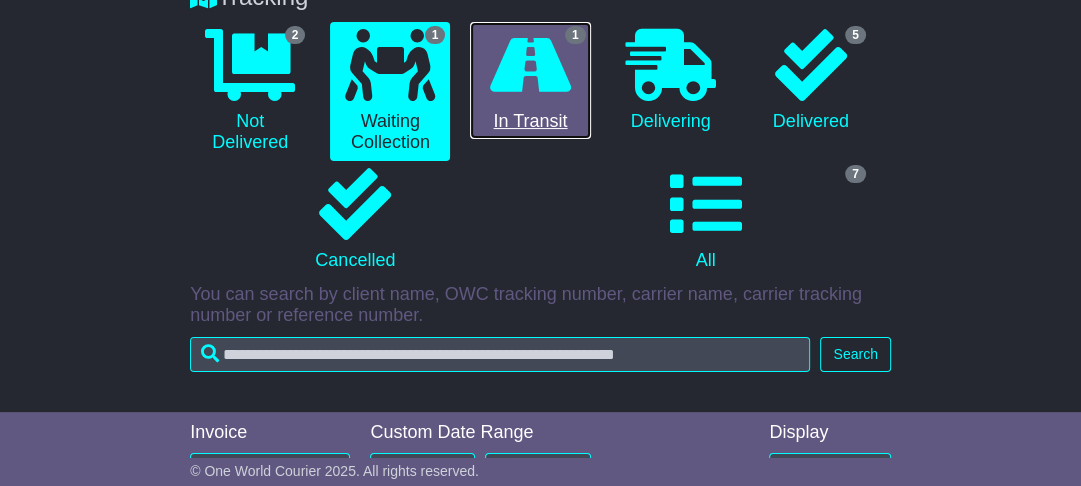 click at bounding box center [530, 65] 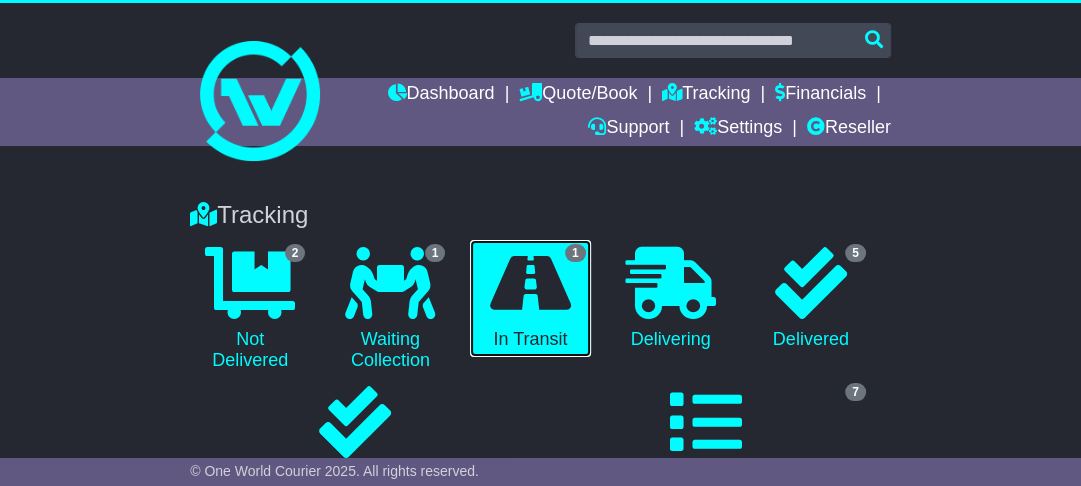scroll, scrollTop: 0, scrollLeft: 0, axis: both 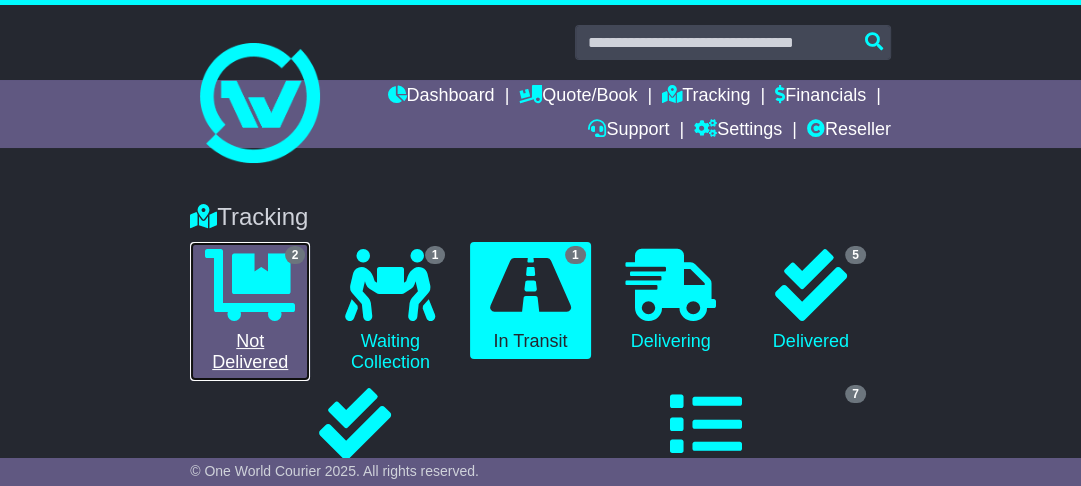 click at bounding box center (250, 285) 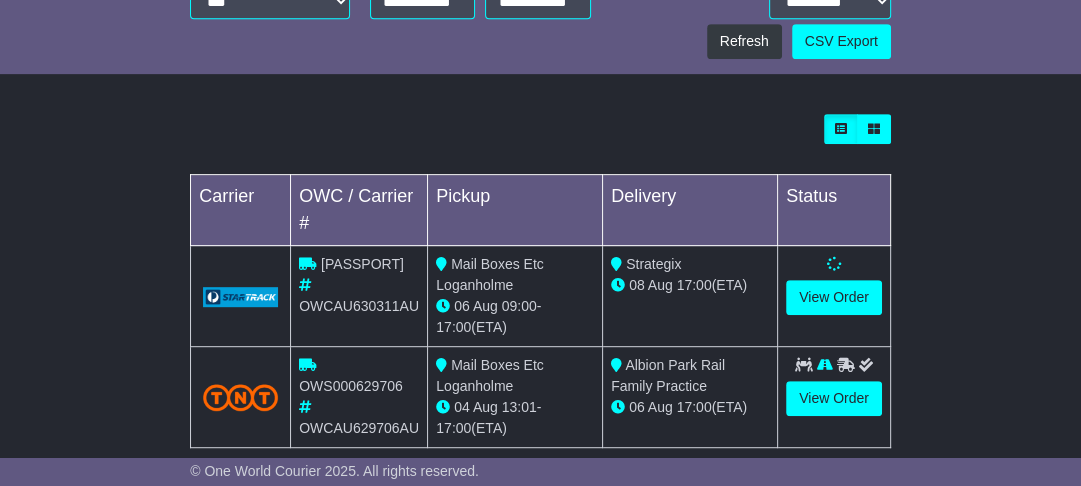 scroll, scrollTop: 720, scrollLeft: 0, axis: vertical 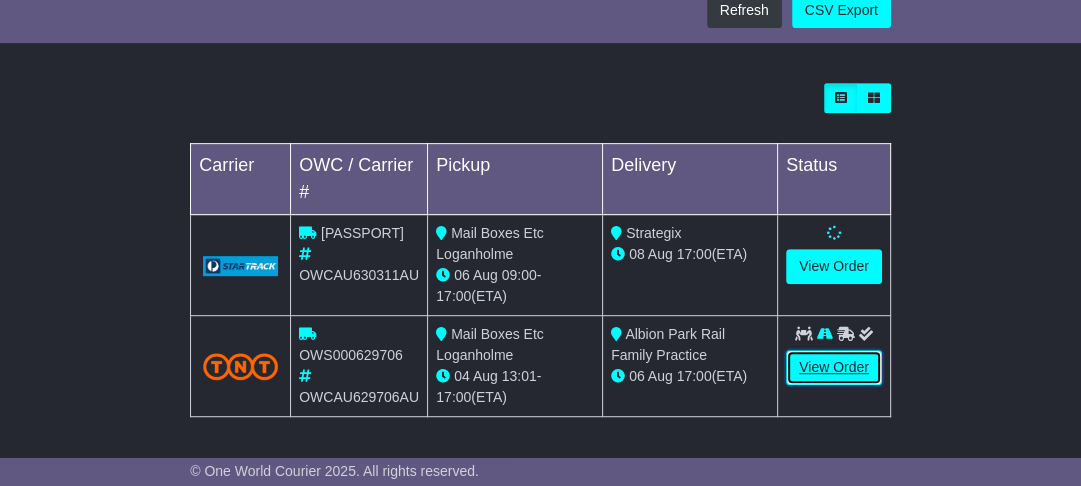 click on "View Order" at bounding box center (834, 367) 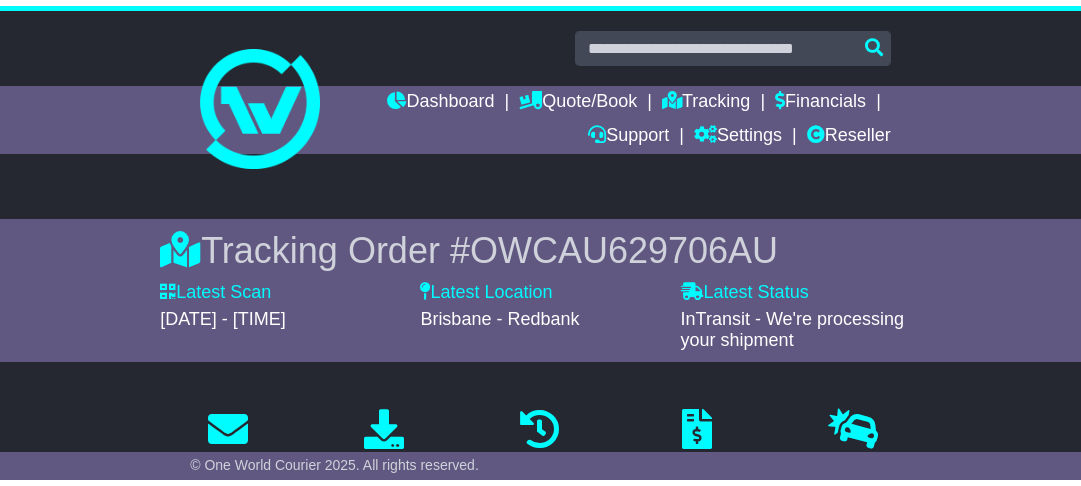 scroll, scrollTop: 0, scrollLeft: 0, axis: both 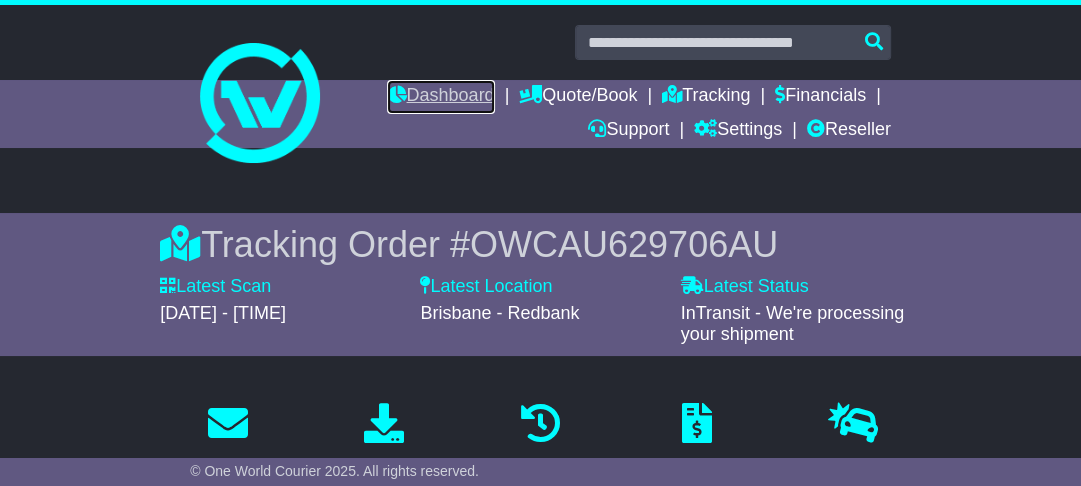 click on "Dashboard" at bounding box center [440, 97] 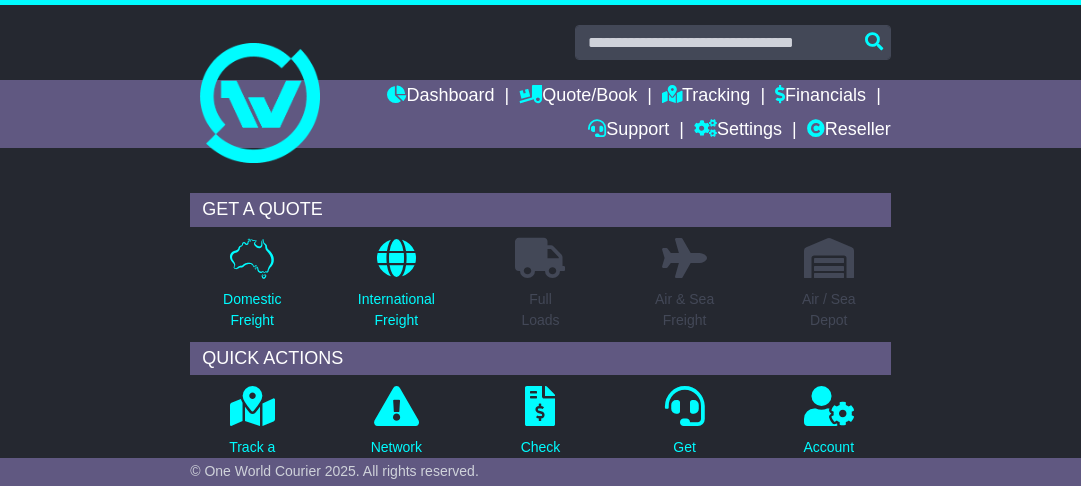 scroll, scrollTop: 0, scrollLeft: 0, axis: both 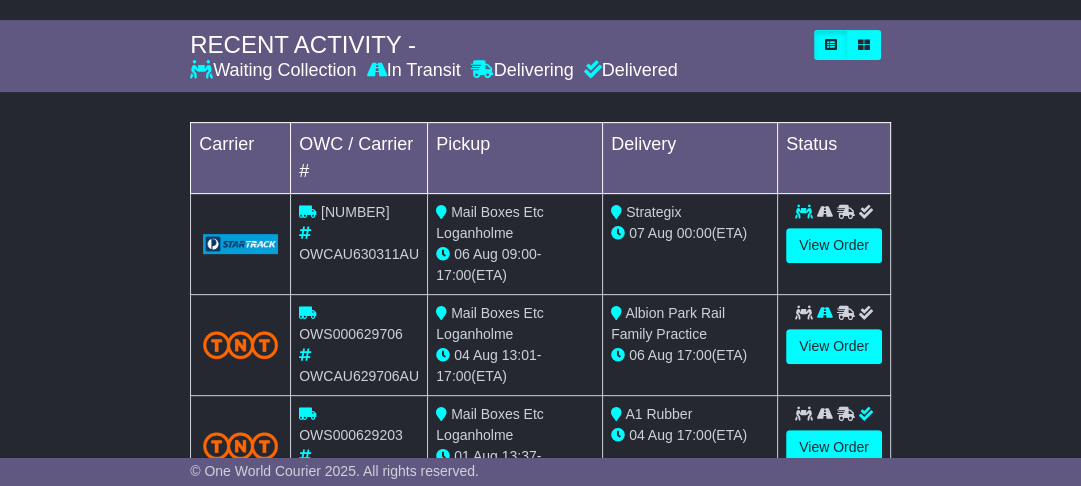 click on "[NUMBER]
[NUMBER]" at bounding box center (359, 243) 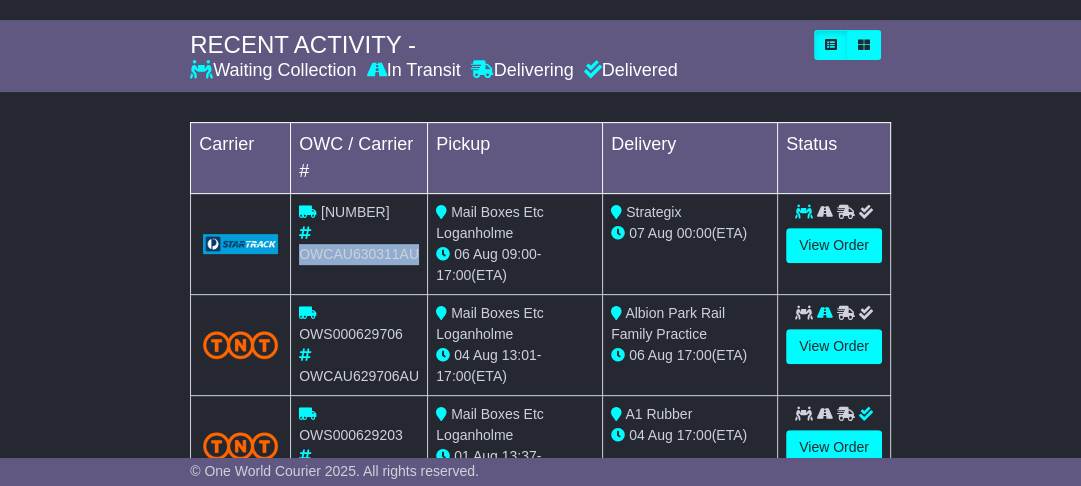 drag, startPoint x: 300, startPoint y: 272, endPoint x: 418, endPoint y: 270, distance: 118.016945 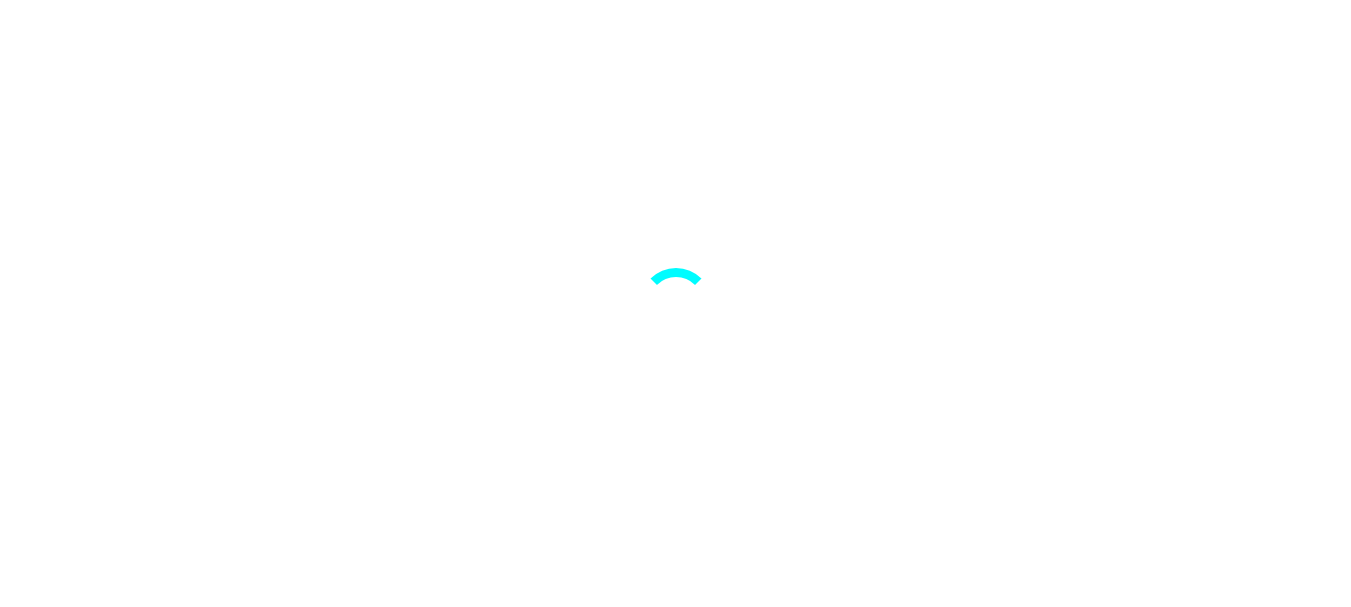 scroll, scrollTop: 0, scrollLeft: 0, axis: both 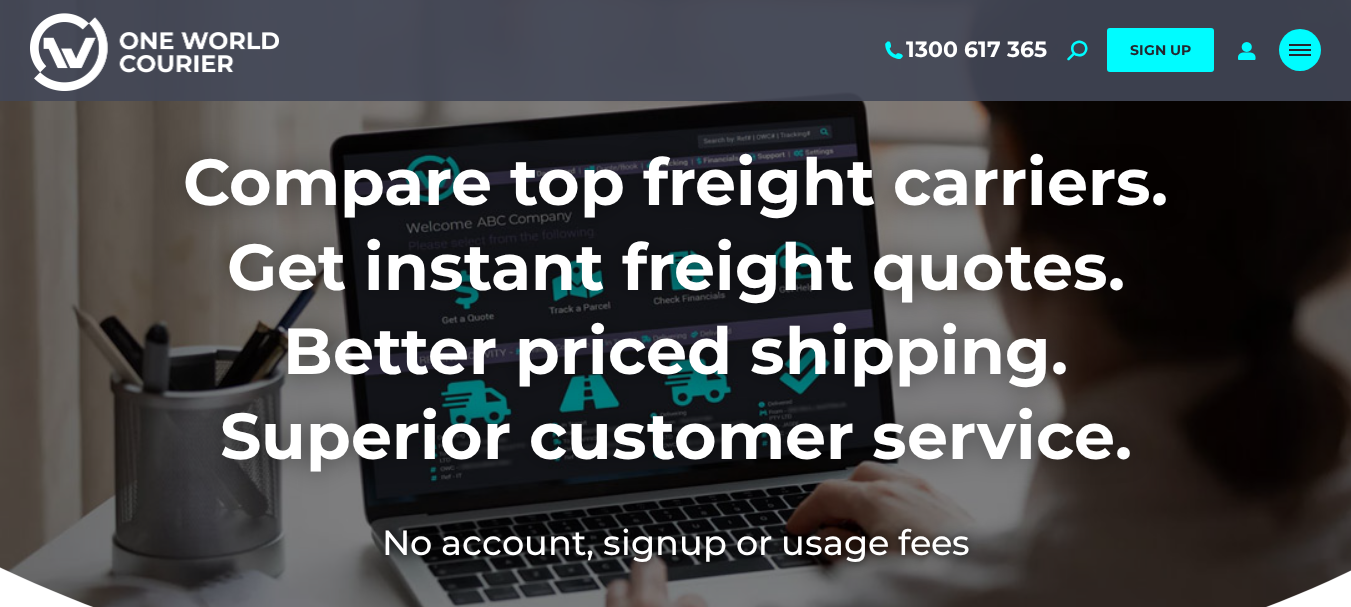 click at bounding box center (1300, 50) 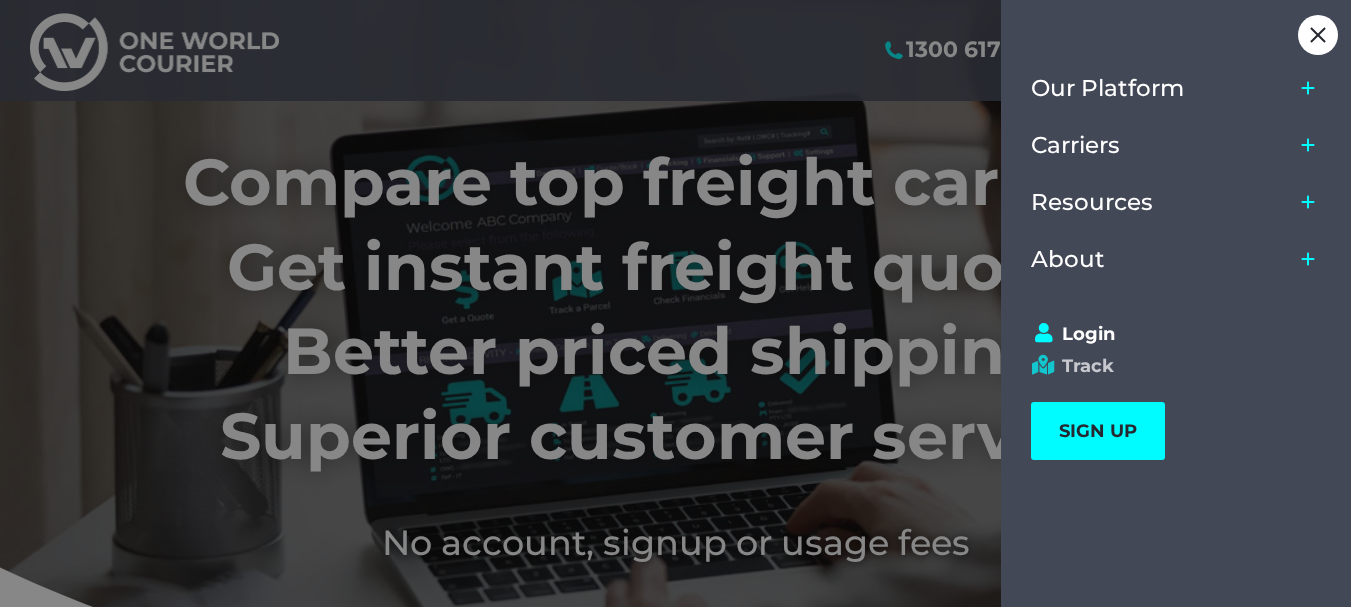 click on "Track" at bounding box center (1167, 366) 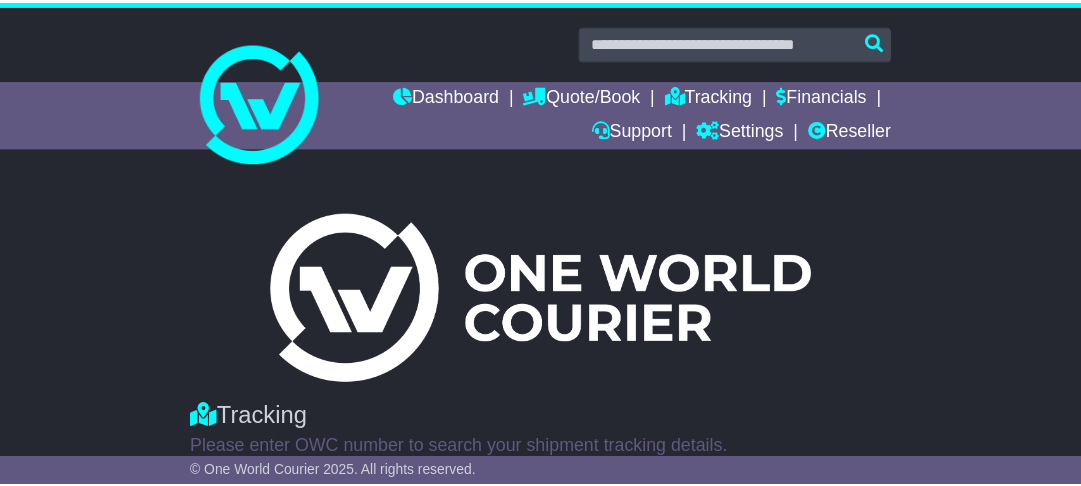scroll, scrollTop: 0, scrollLeft: 0, axis: both 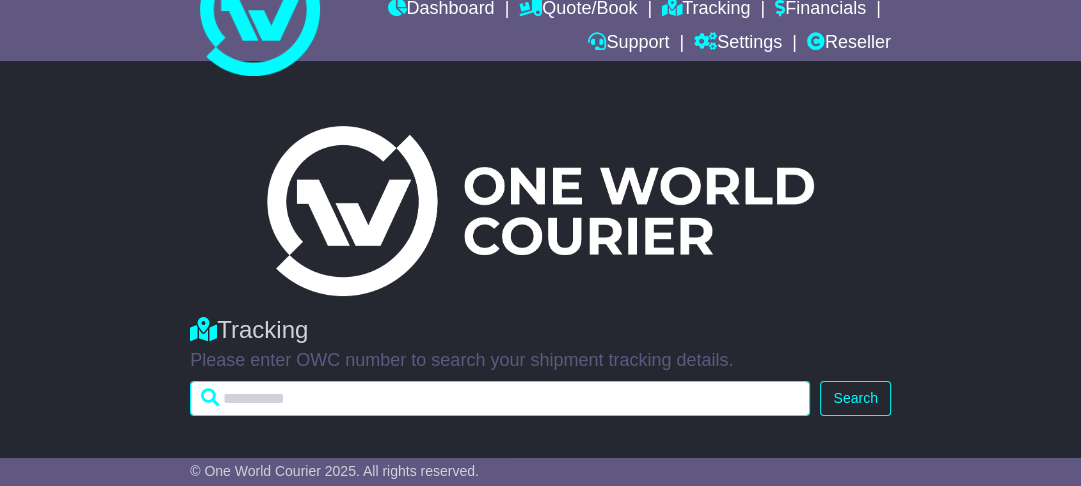 click at bounding box center [500, 398] 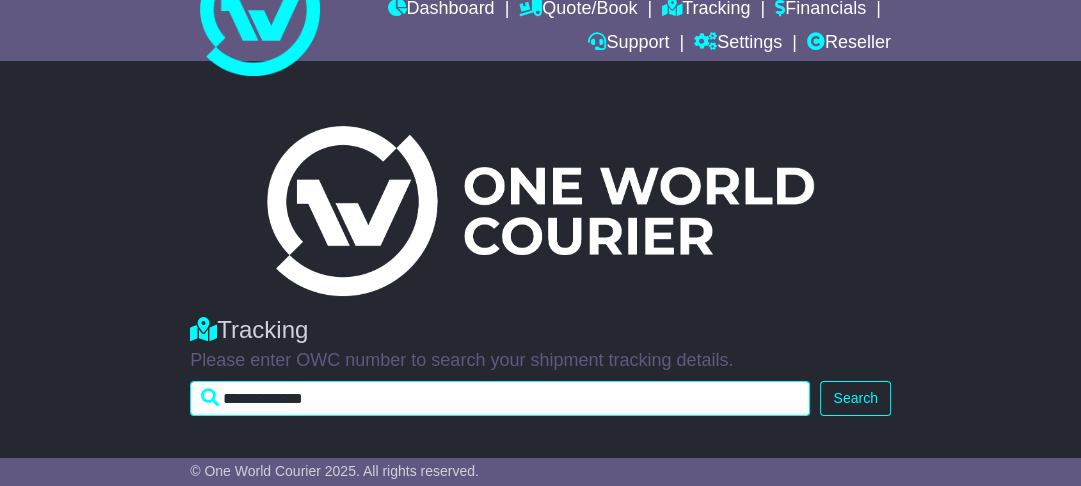 type on "**********" 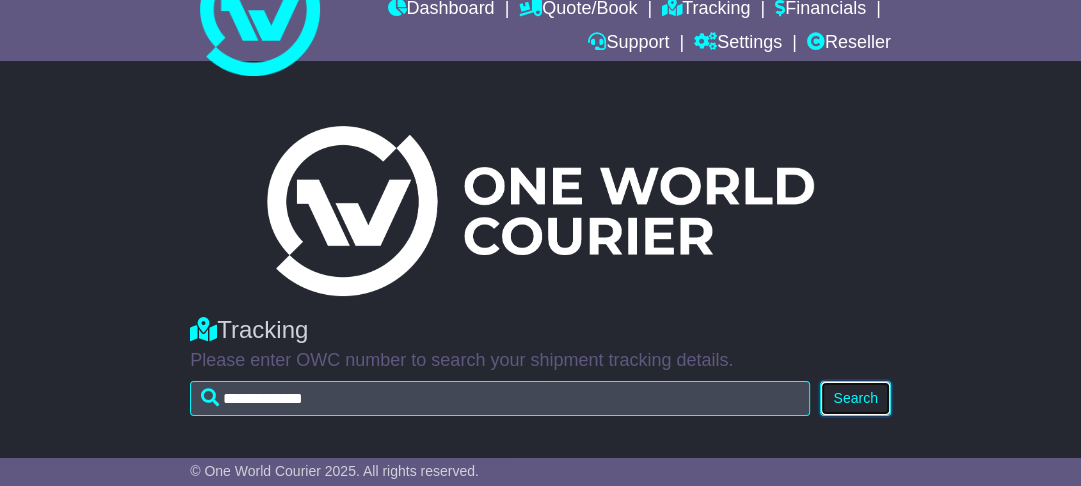 click on "Search" at bounding box center [855, 398] 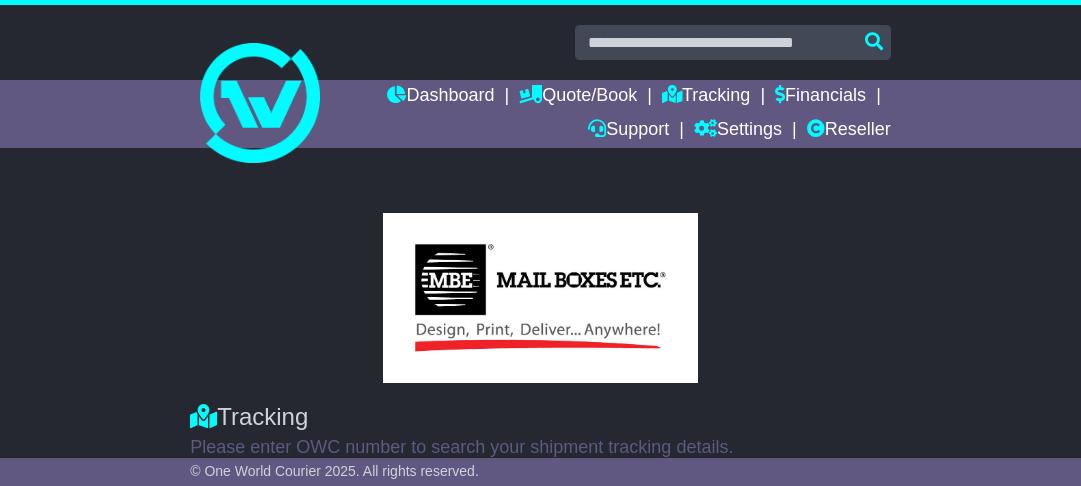 scroll, scrollTop: 0, scrollLeft: 0, axis: both 